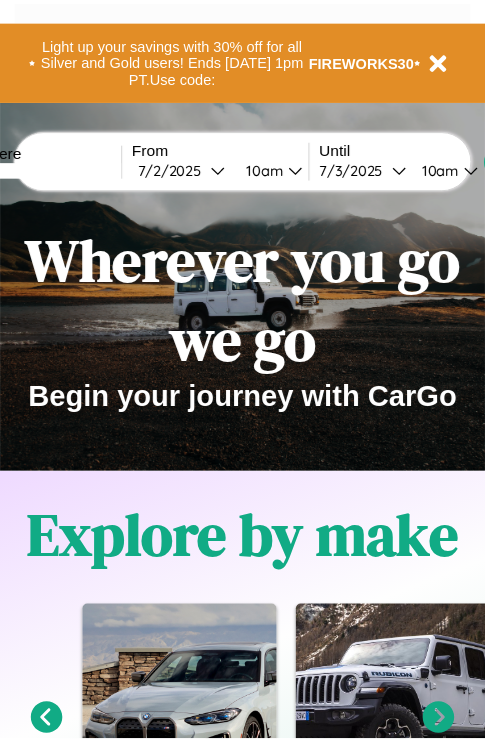 scroll, scrollTop: 0, scrollLeft: 0, axis: both 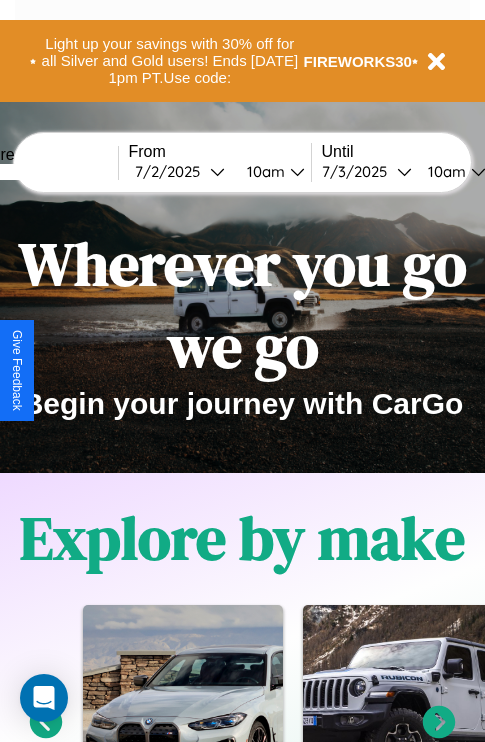 click at bounding box center (43, 172) 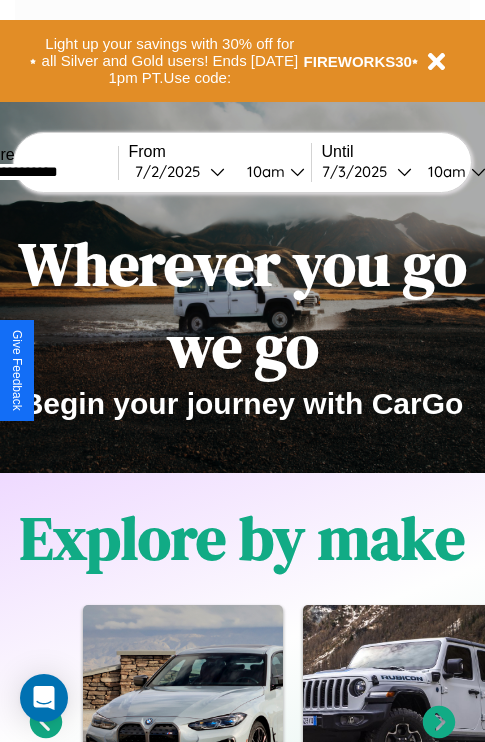type on "**********" 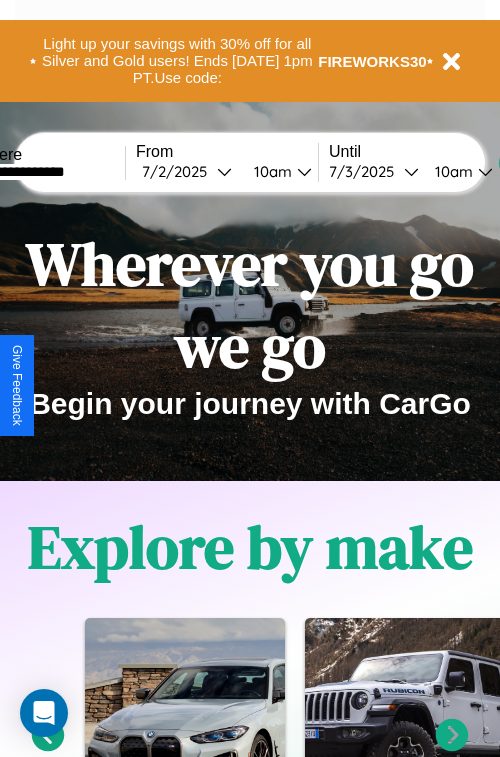 select on "*" 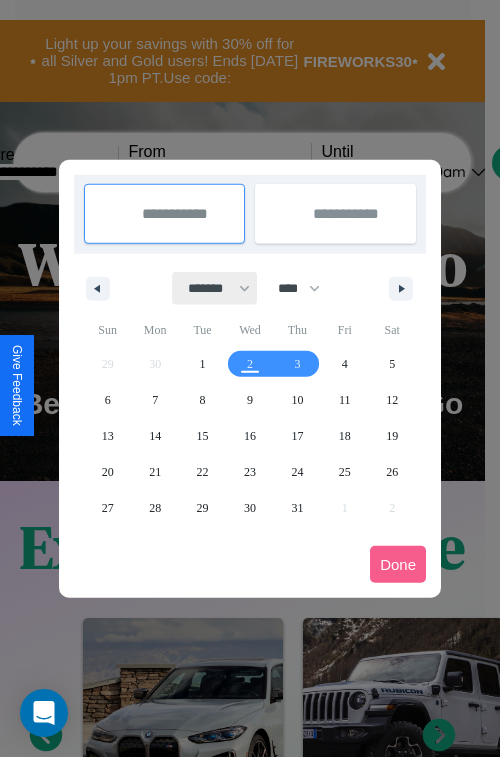 click on "******* ******** ***** ***** *** **** **** ****** ********* ******* ******** ********" at bounding box center [215, 288] 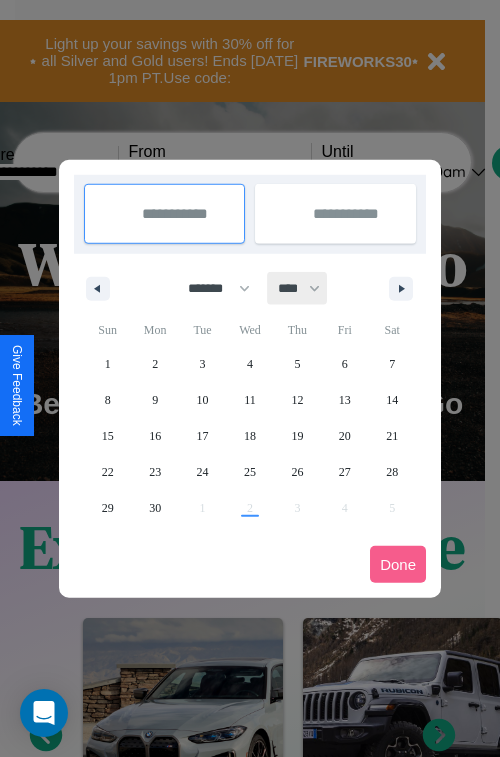 click on "**** **** **** **** **** **** **** **** **** **** **** **** **** **** **** **** **** **** **** **** **** **** **** **** **** **** **** **** **** **** **** **** **** **** **** **** **** **** **** **** **** **** **** **** **** **** **** **** **** **** **** **** **** **** **** **** **** **** **** **** **** **** **** **** **** **** **** **** **** **** **** **** **** **** **** **** **** **** **** **** **** **** **** **** **** **** **** **** **** **** **** **** **** **** **** **** **** **** **** **** **** **** **** **** **** **** **** **** **** **** **** **** **** **** **** **** **** **** **** **** ****" at bounding box center (298, 288) 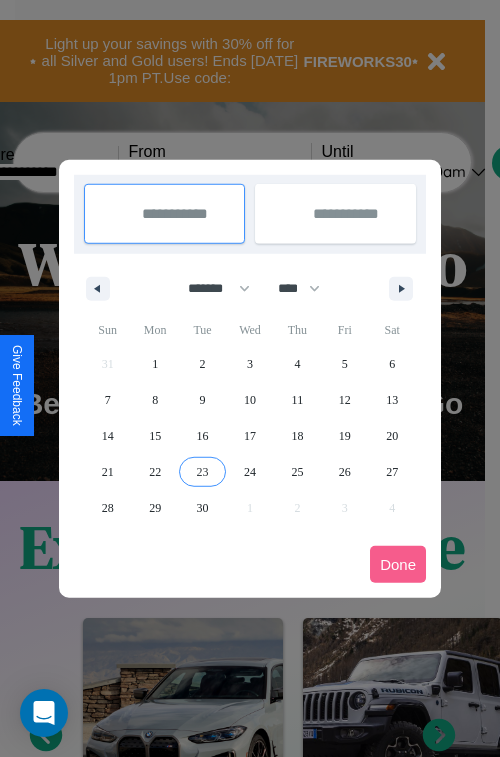 click on "23" at bounding box center (203, 472) 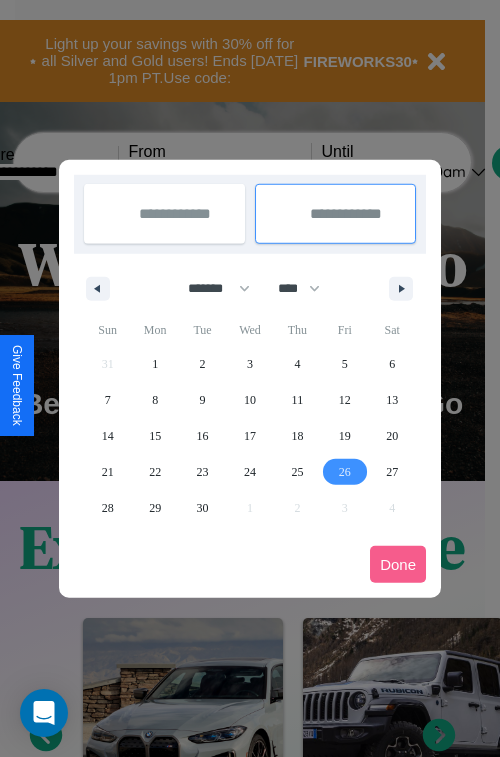 click on "26" at bounding box center [345, 472] 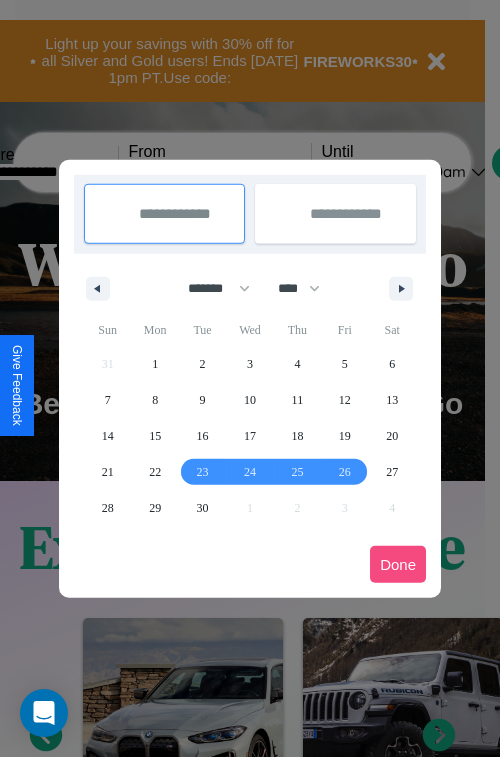 click on "Done" at bounding box center [398, 564] 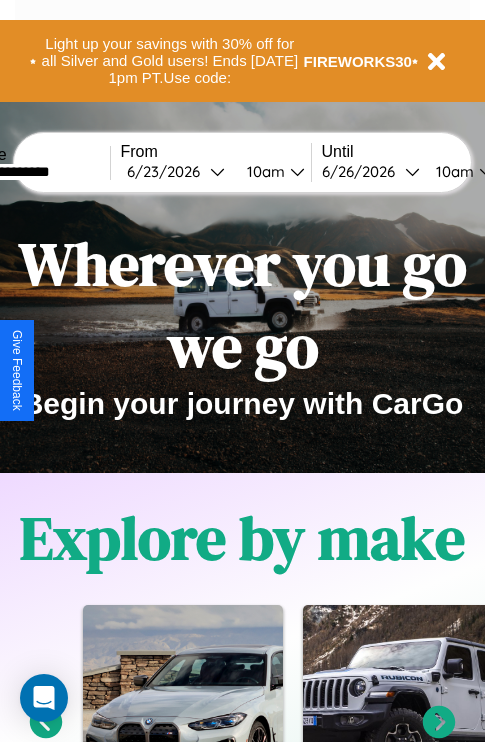 scroll, scrollTop: 0, scrollLeft: 76, axis: horizontal 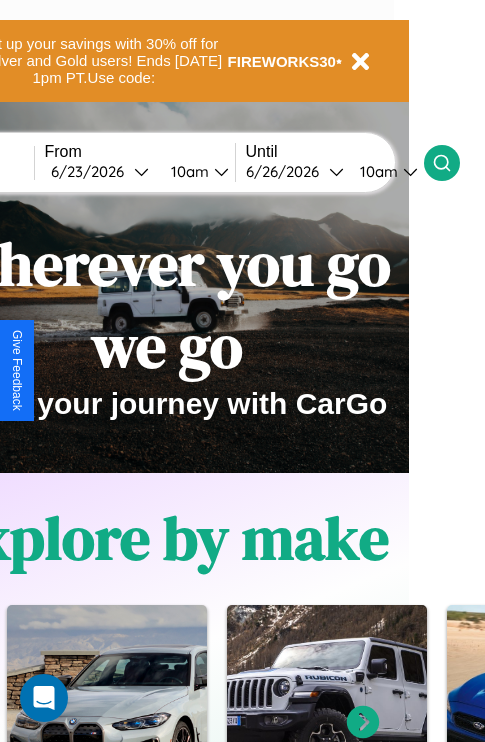click 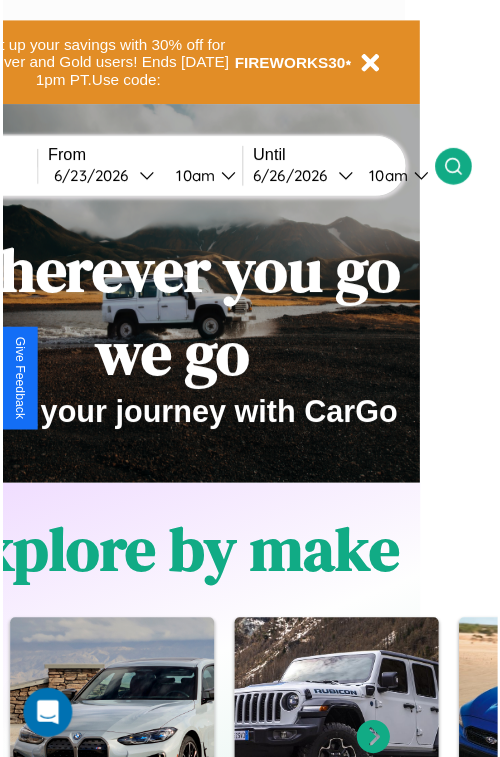 scroll, scrollTop: 0, scrollLeft: 0, axis: both 